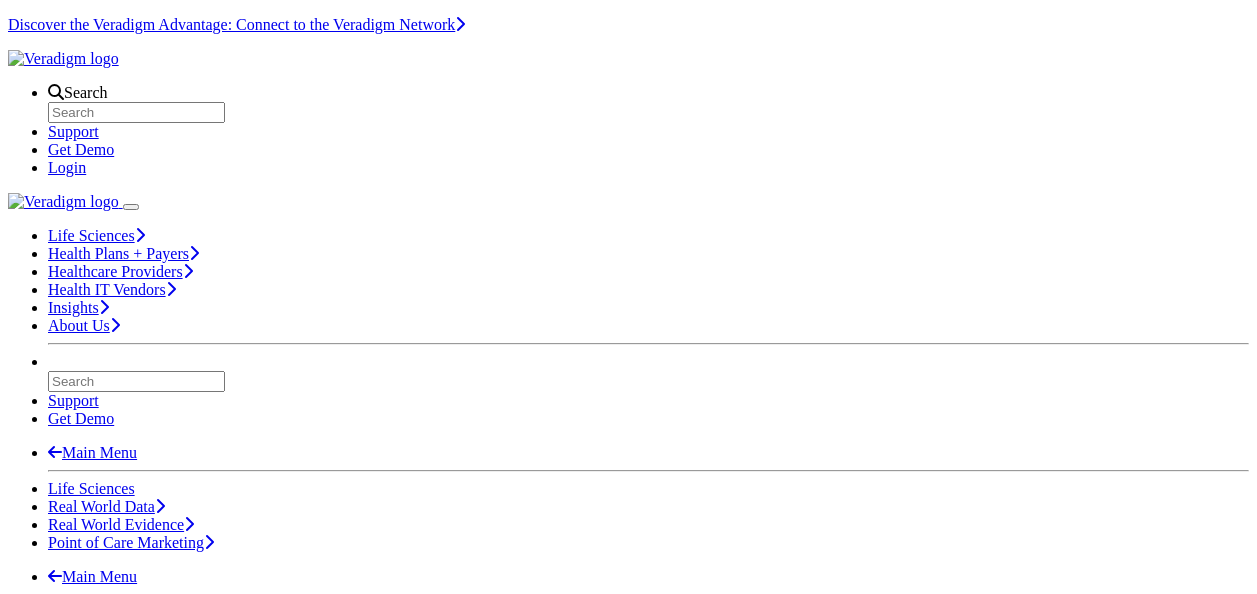 scroll, scrollTop: 0, scrollLeft: 0, axis: both 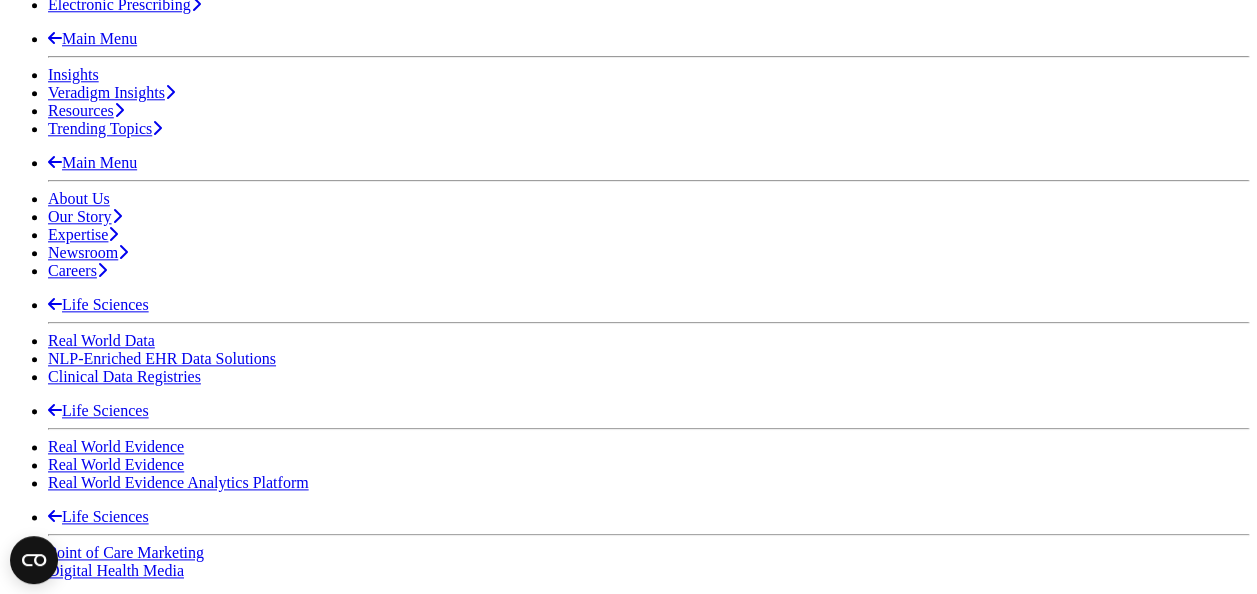 click on "Discover how Veradigm Quality Analytics earned NCQA Measure Certification for HEDIS 2025, validating quality logic and increasing health plan performance." at bounding box center (628, 11155) 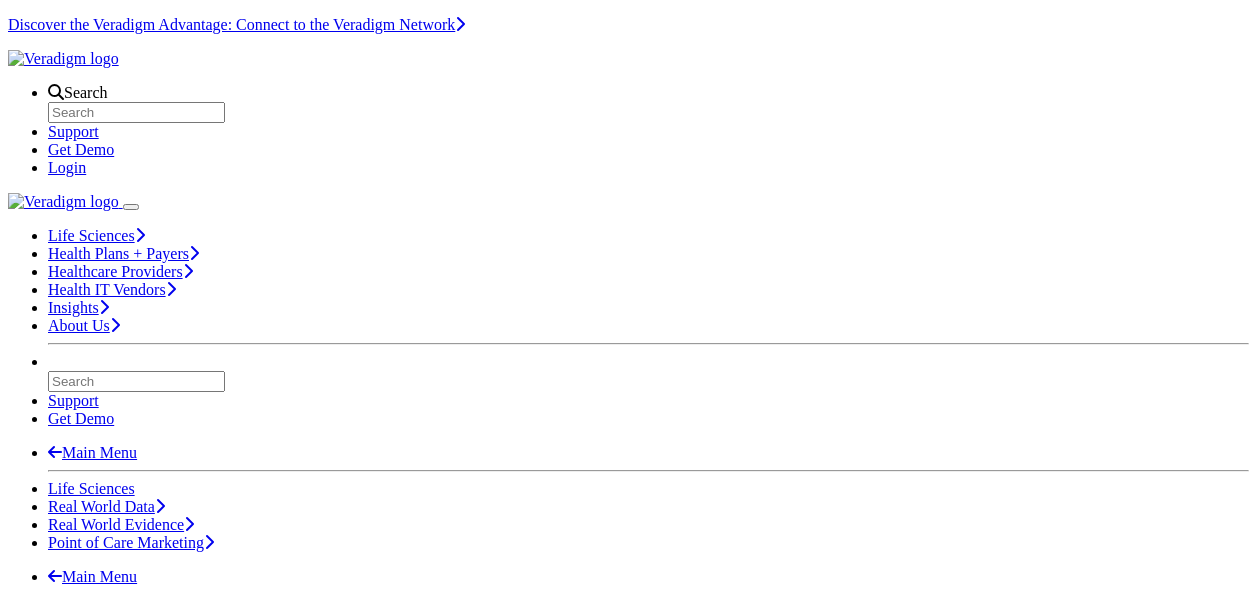 scroll, scrollTop: 0, scrollLeft: 0, axis: both 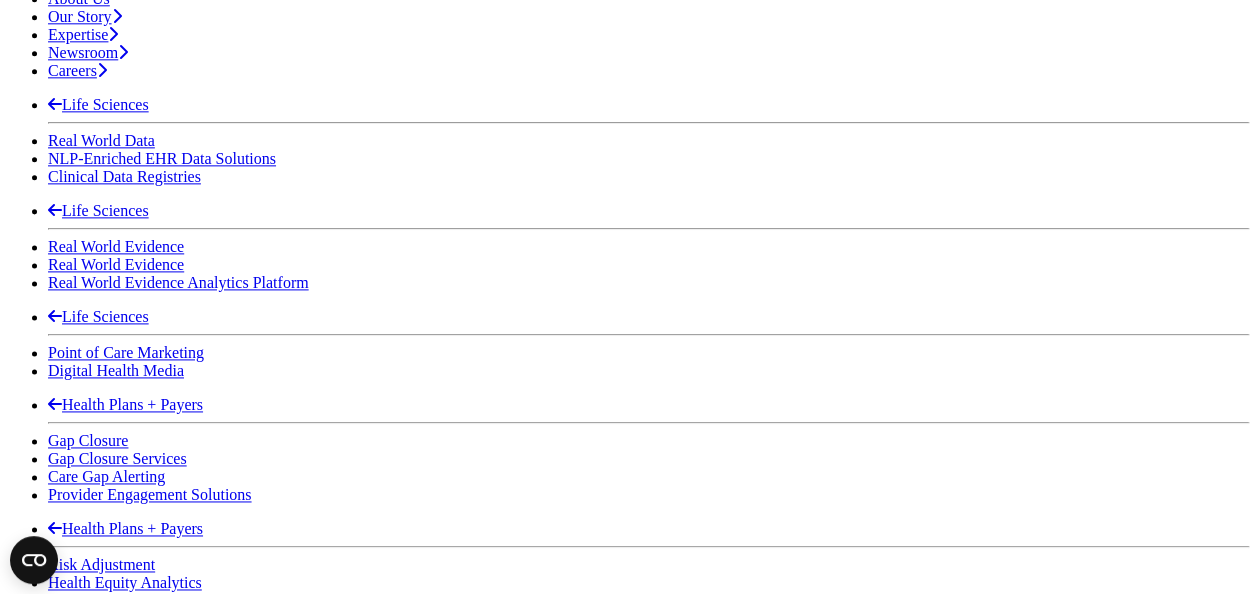 click on "https://veradigm.com/quality-analytics/" at bounding box center [162, 10392] 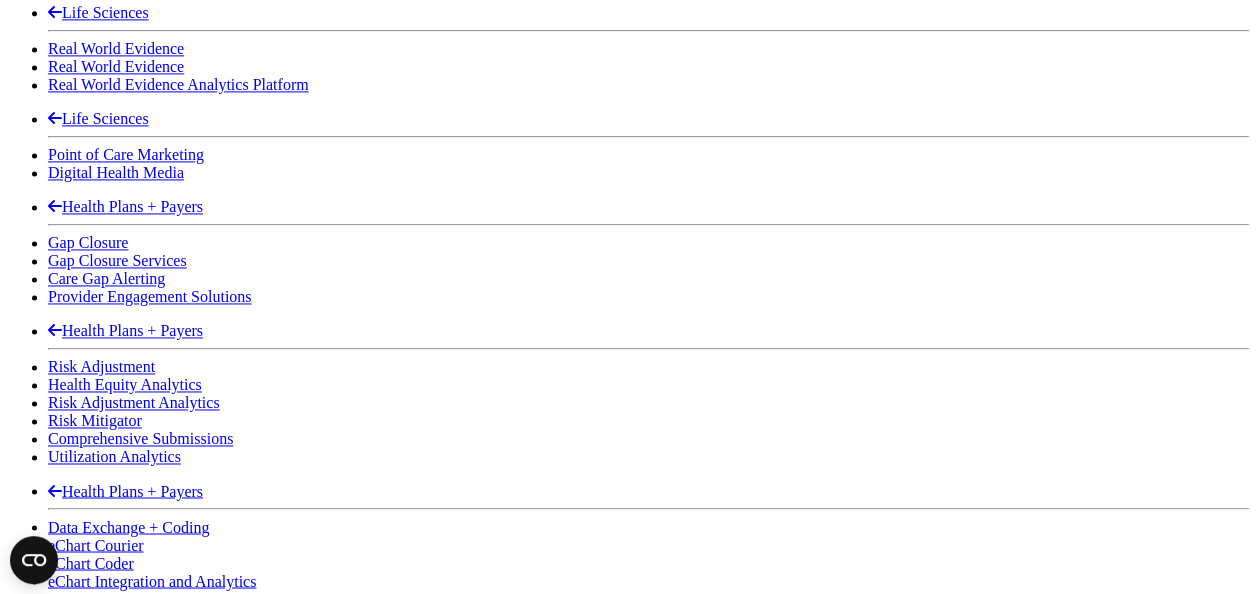 scroll, scrollTop: 1400, scrollLeft: 0, axis: vertical 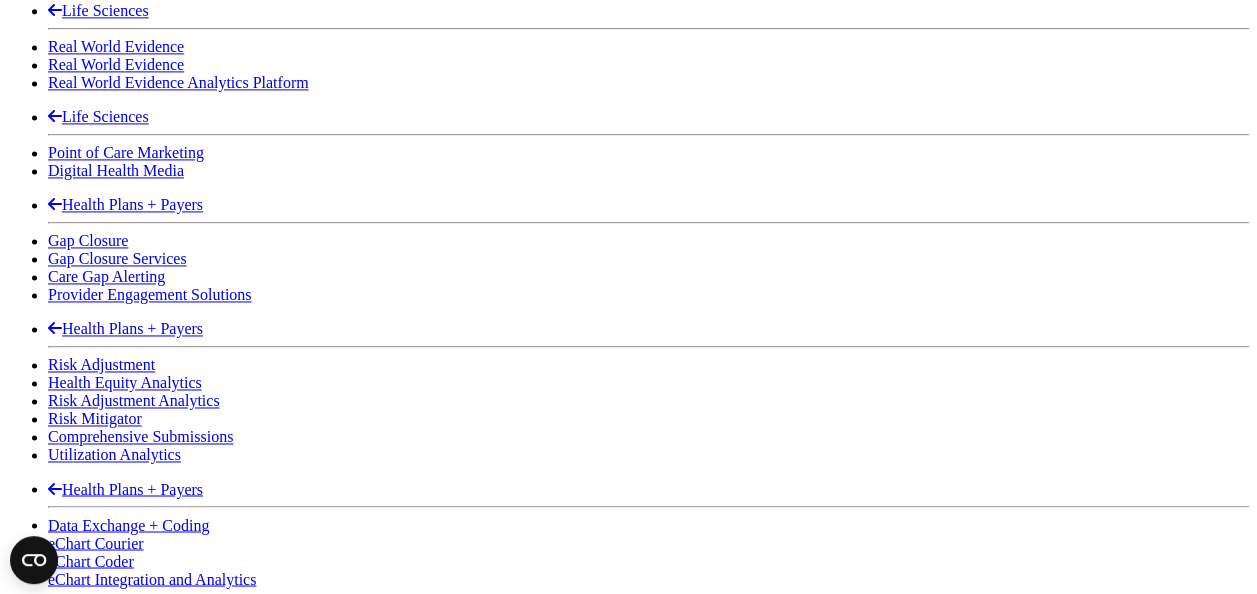 click on "www.veradigm.com" at bounding box center (581, 10365) 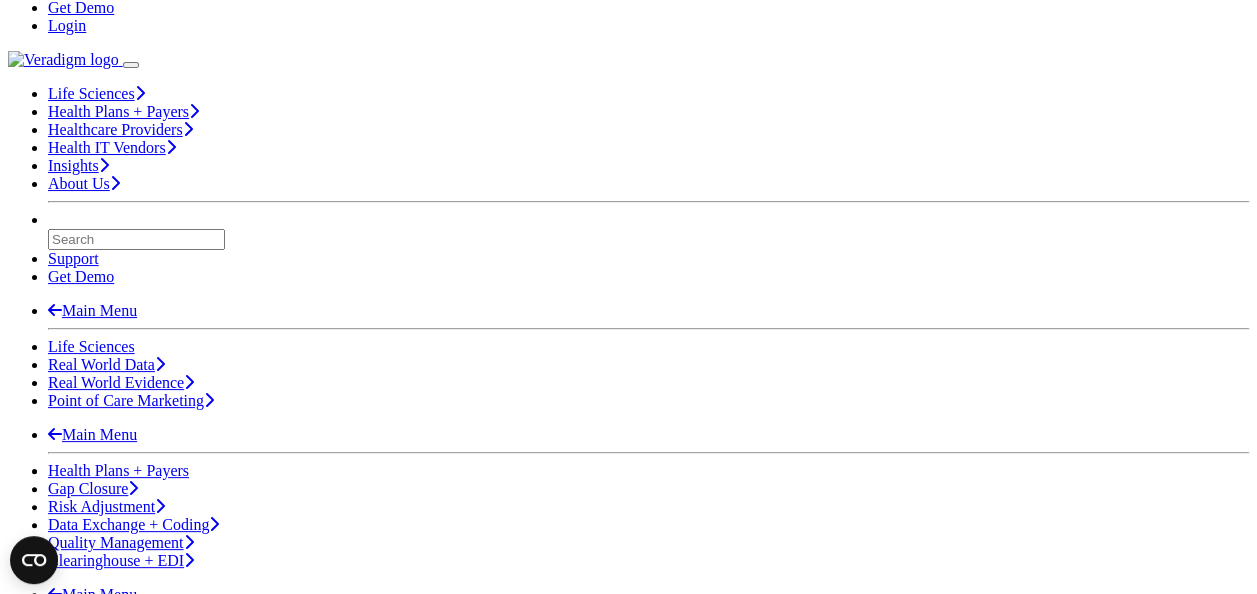 scroll, scrollTop: 0, scrollLeft: 0, axis: both 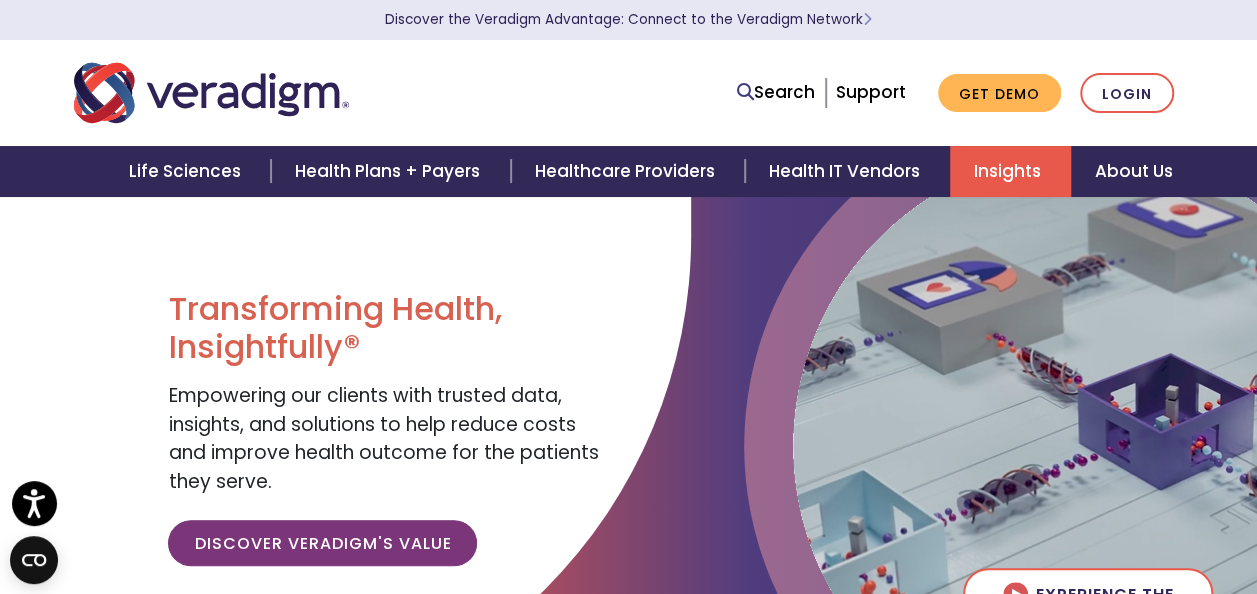 click on "Insights" at bounding box center (1010, 171) 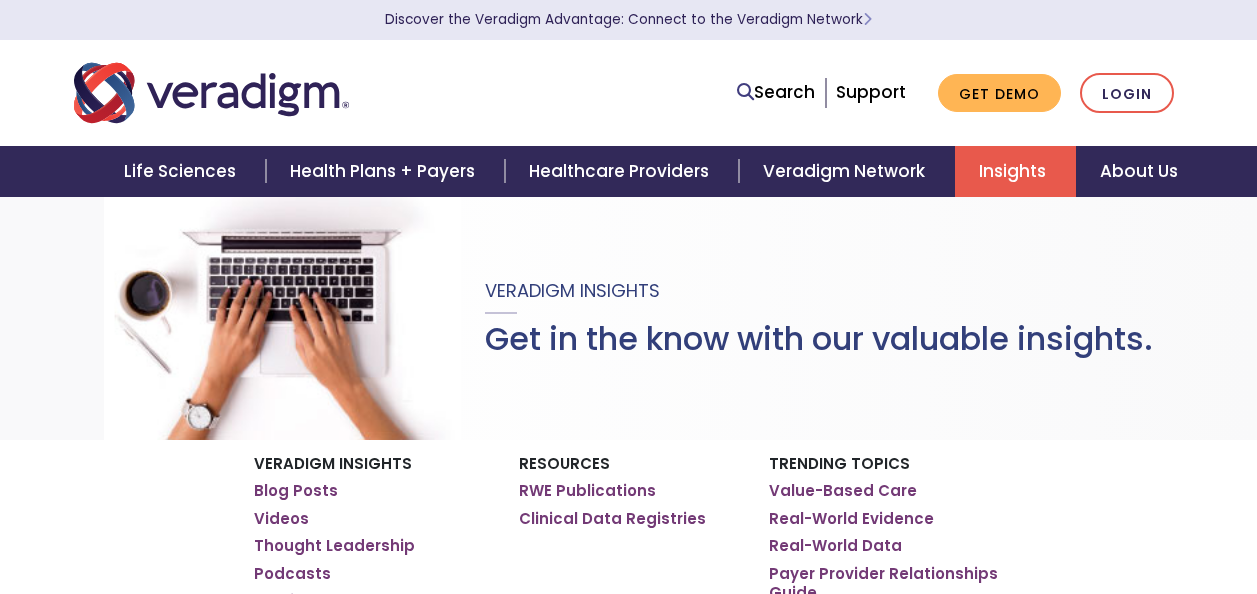 scroll, scrollTop: 0, scrollLeft: 0, axis: both 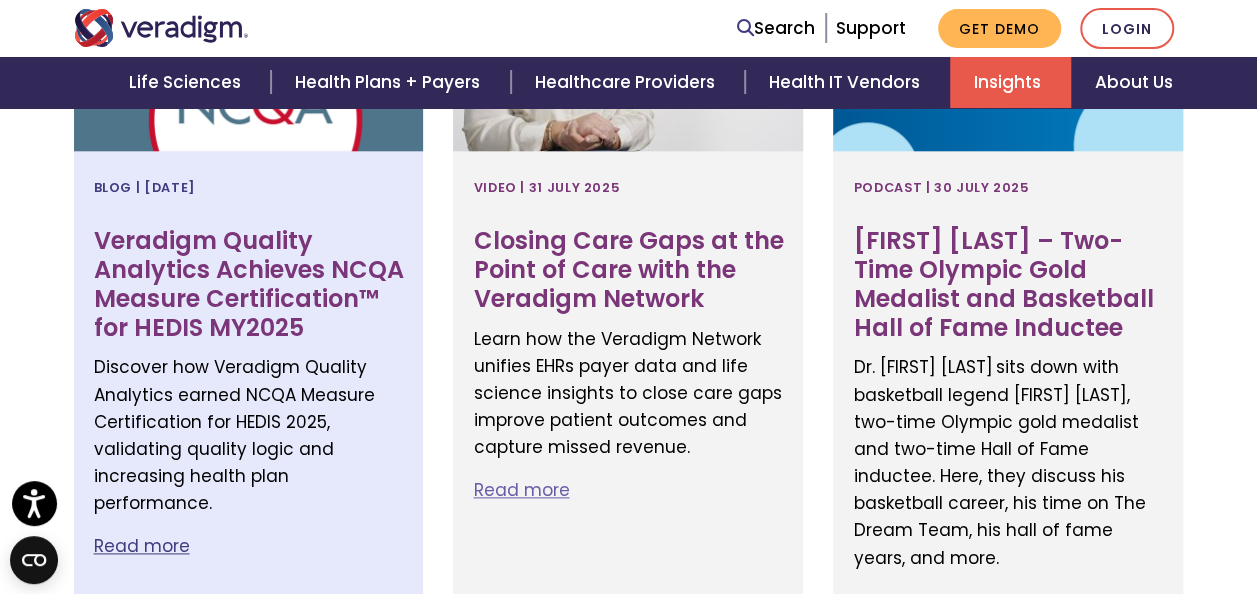 click at bounding box center [249, 26] 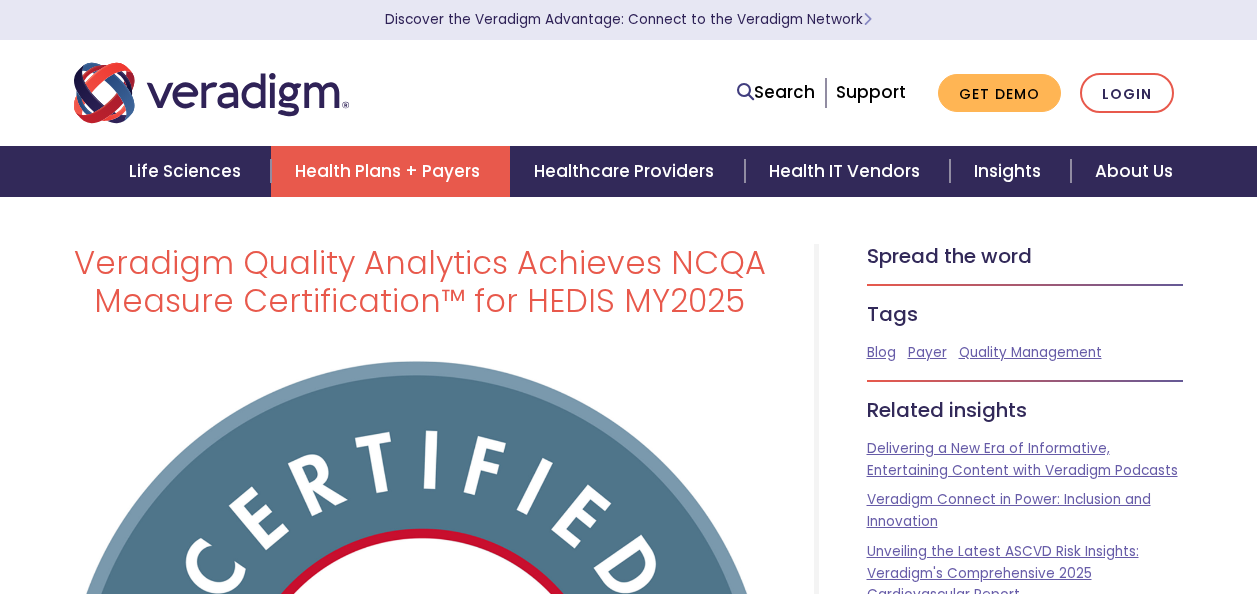 scroll, scrollTop: 0, scrollLeft: 0, axis: both 